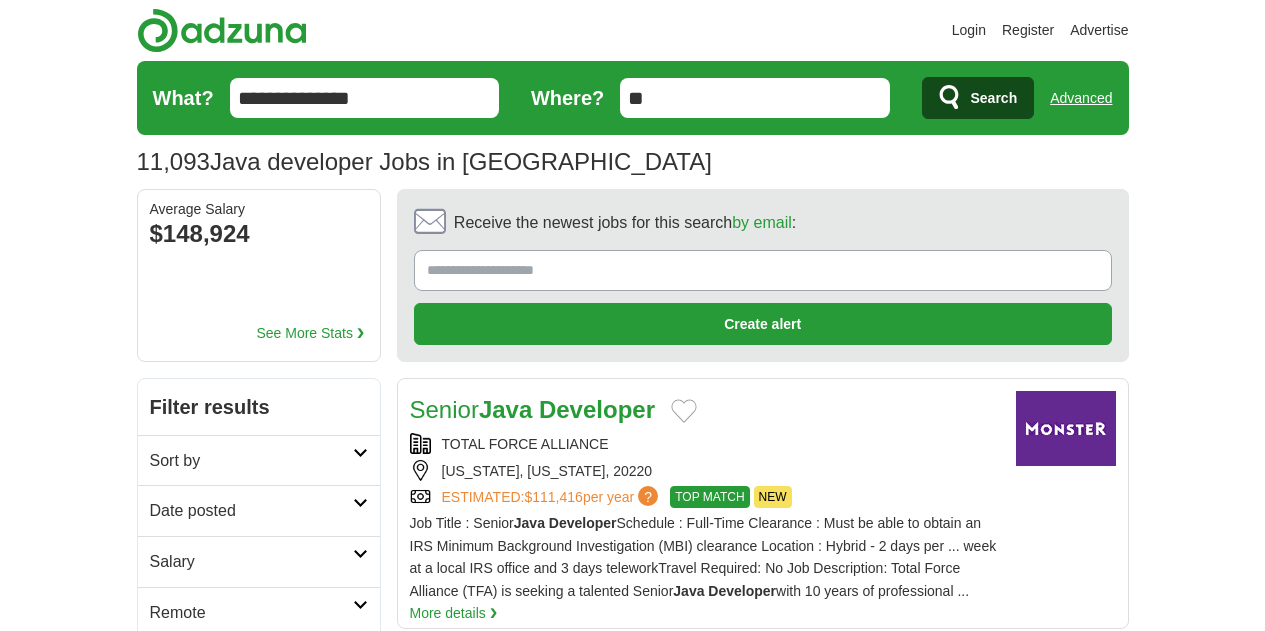 scroll, scrollTop: 0, scrollLeft: 0, axis: both 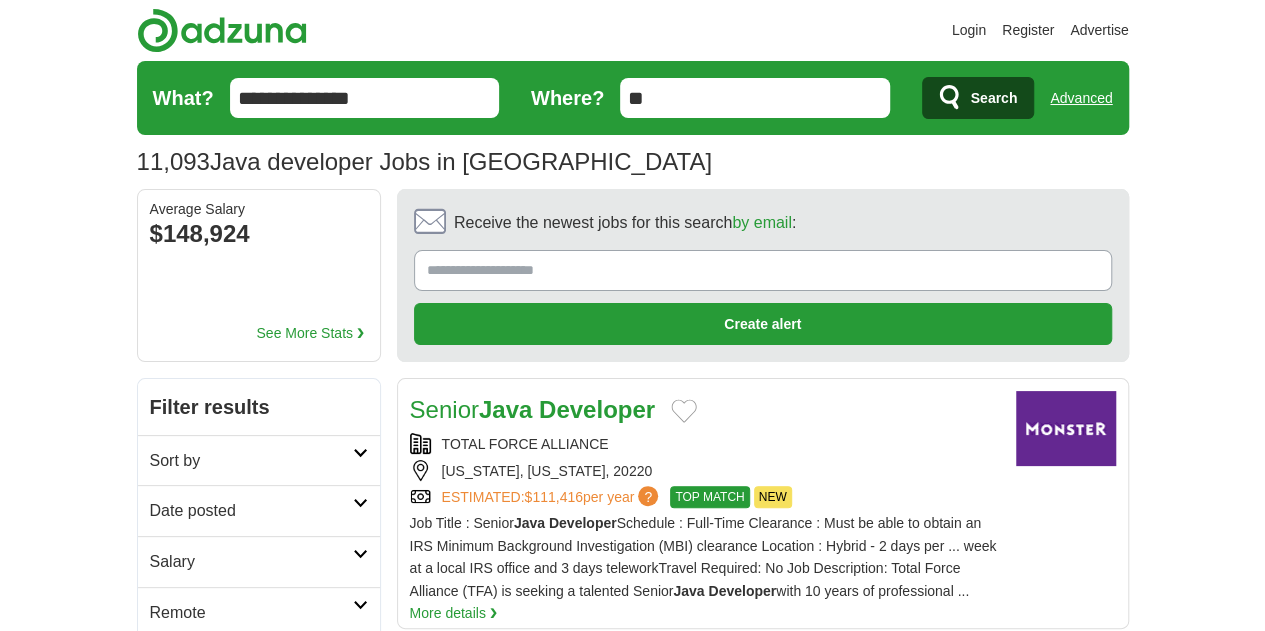click on "Sort by" at bounding box center (251, 461) 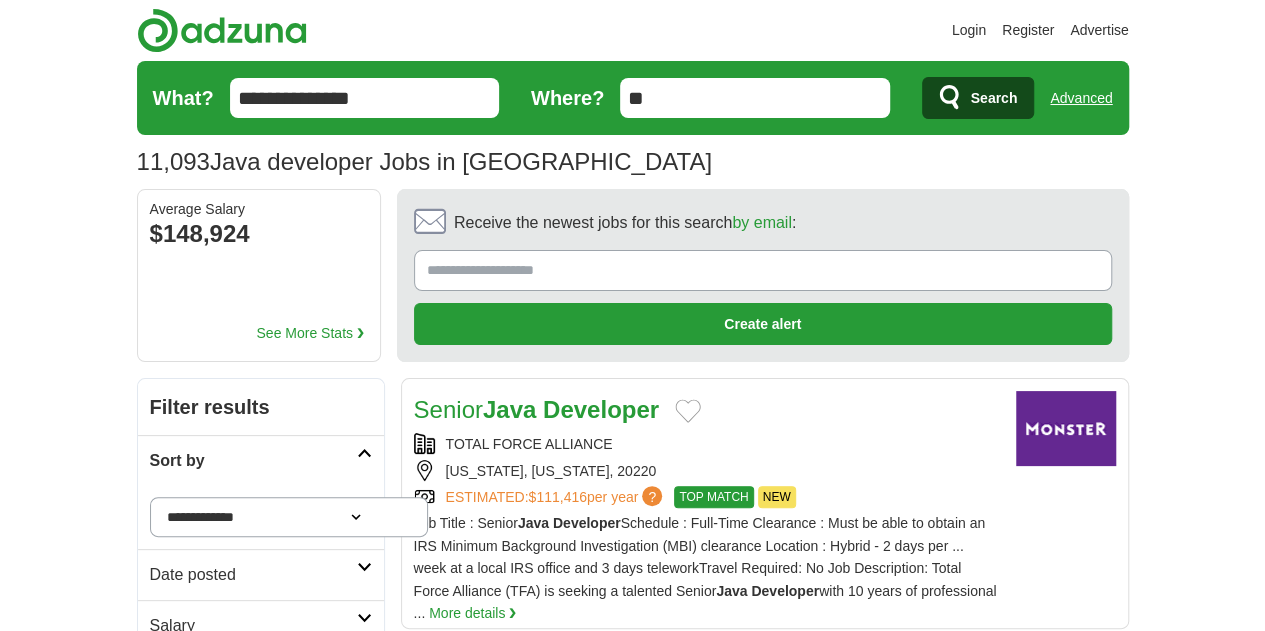 click on "**********" at bounding box center [289, 517] 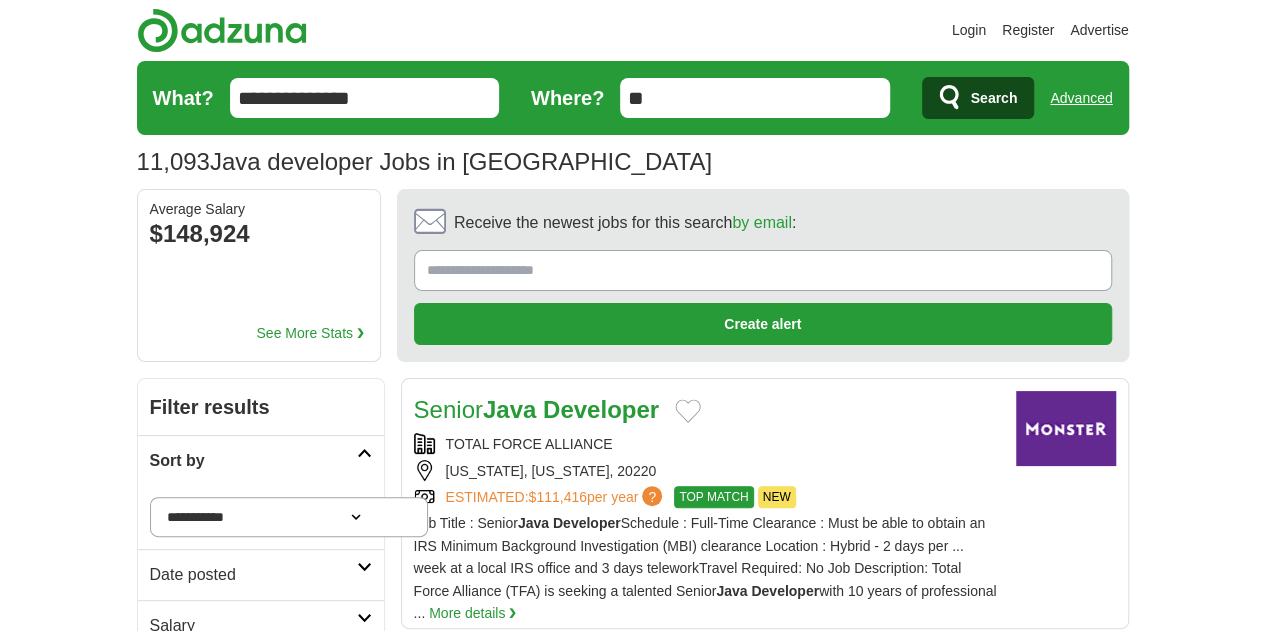 click on "**********" at bounding box center (289, 517) 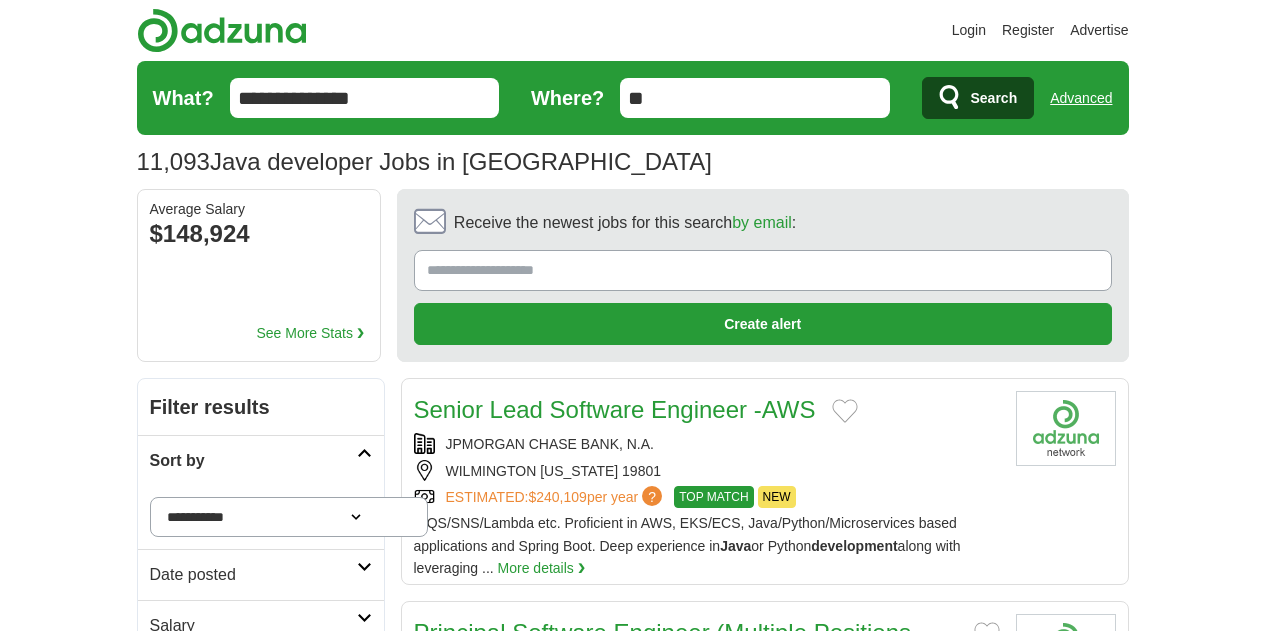 scroll, scrollTop: 0, scrollLeft: 0, axis: both 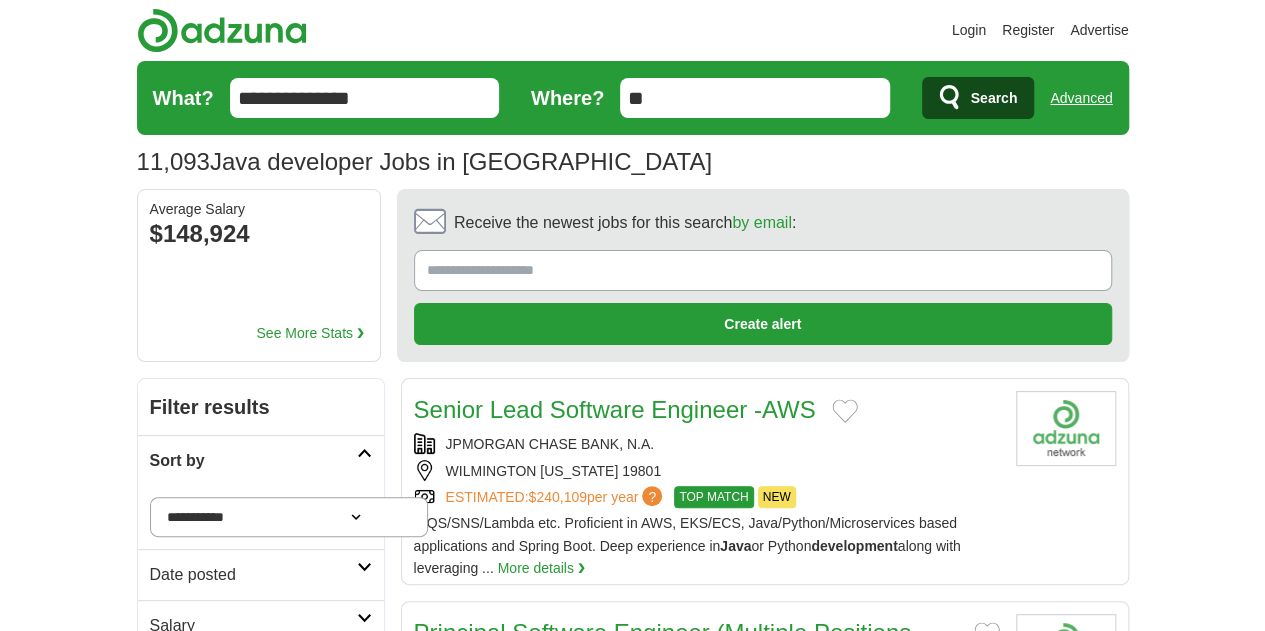 click on "Date posted" at bounding box center (253, 575) 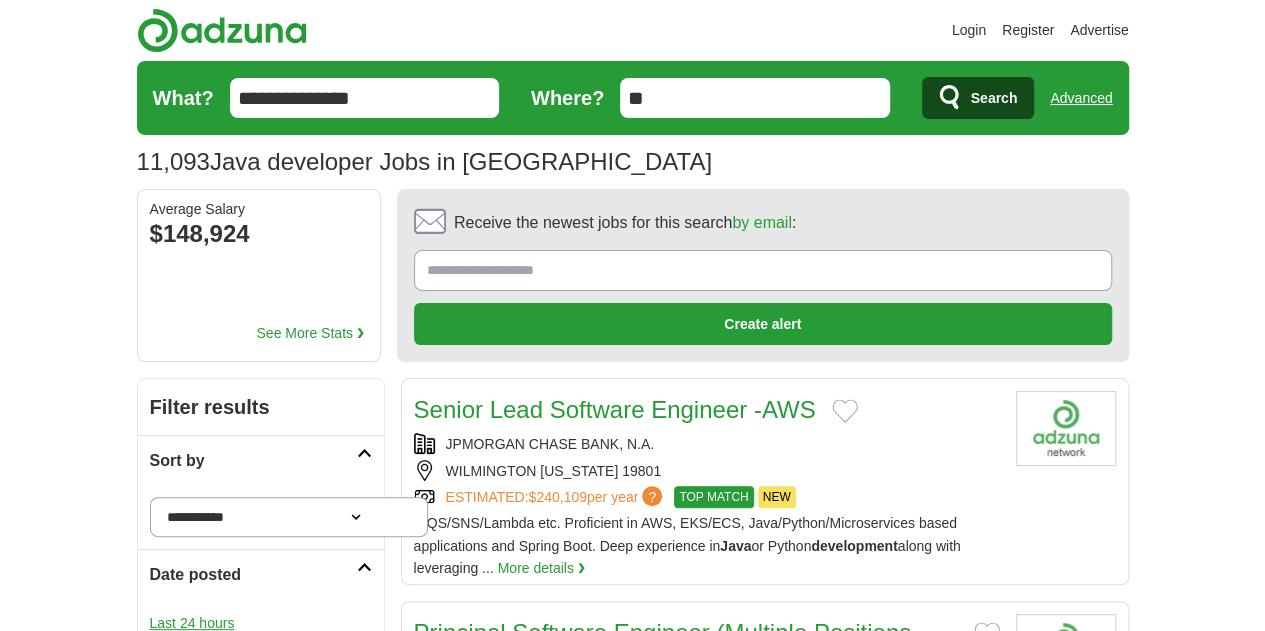 click on "Last 24 hours" at bounding box center (261, 623) 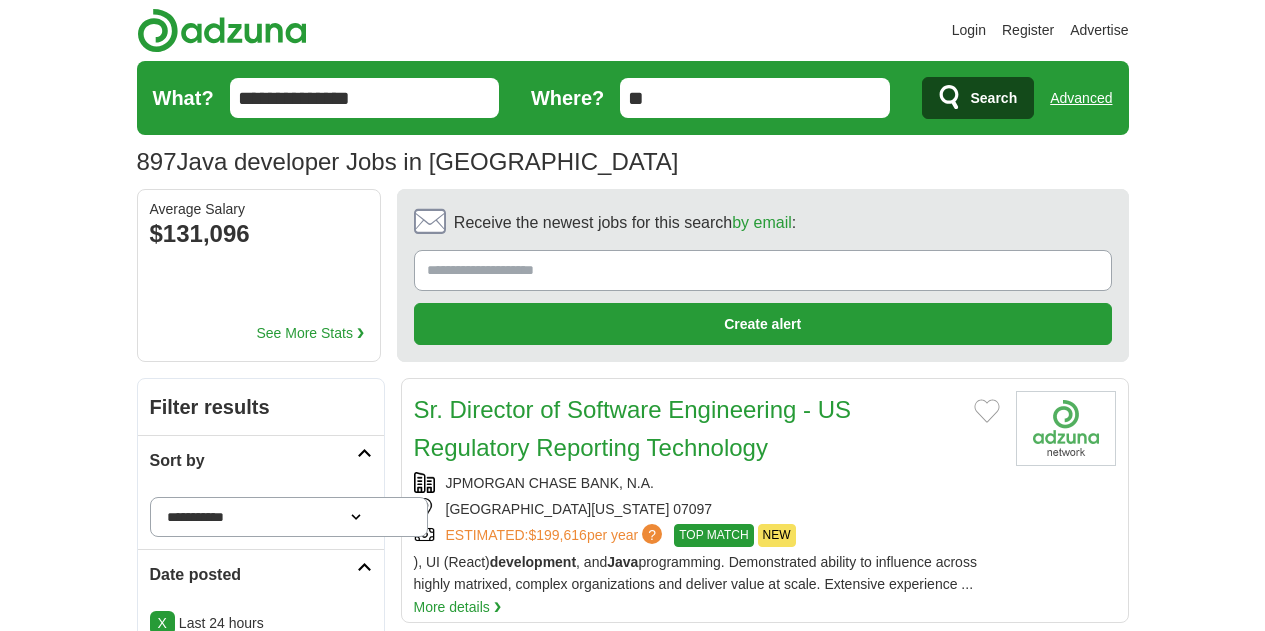 scroll, scrollTop: 0, scrollLeft: 0, axis: both 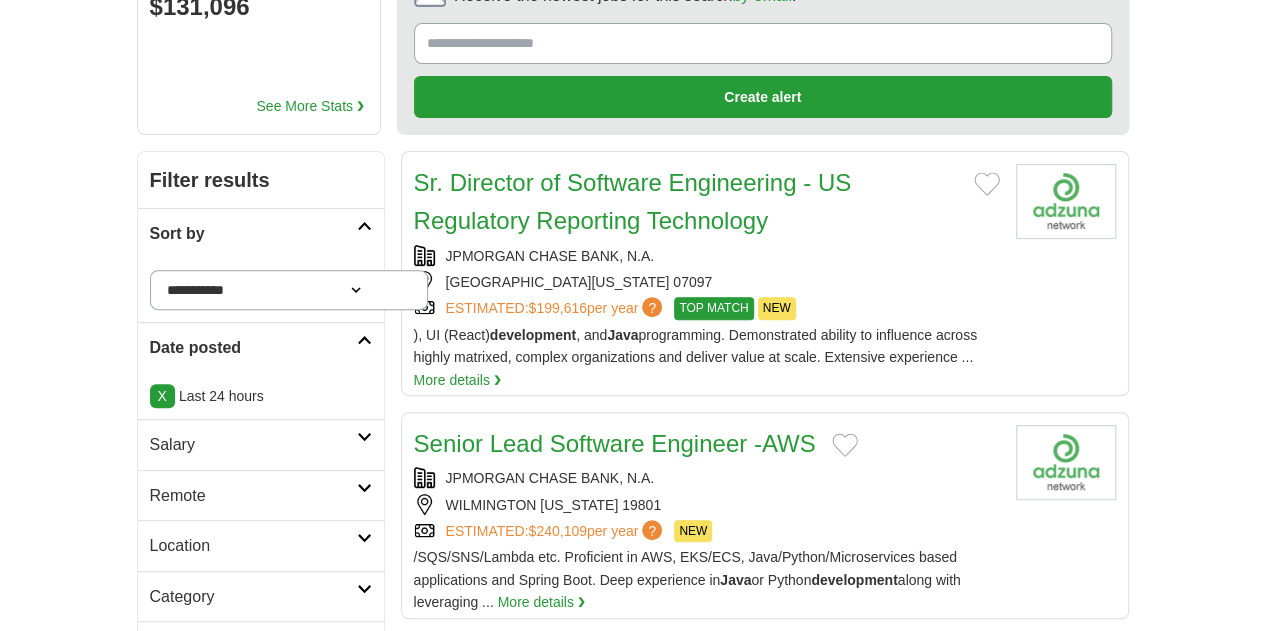 click on "Remote" at bounding box center (261, 495) 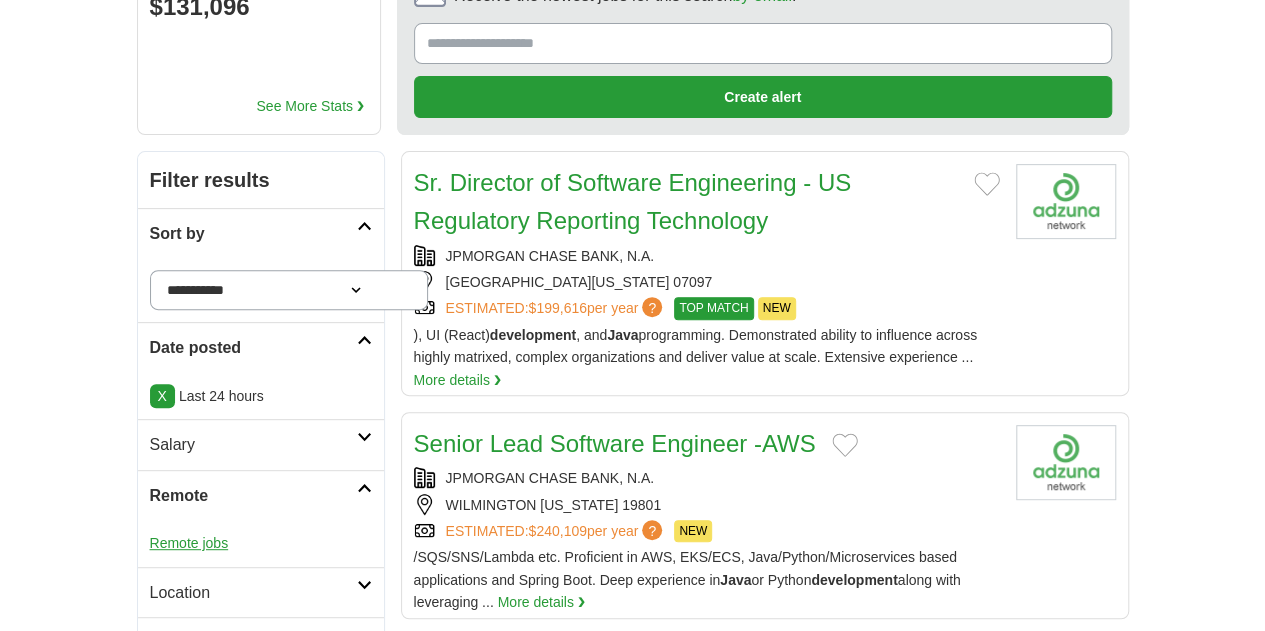 click on "Remote jobs" at bounding box center [189, 543] 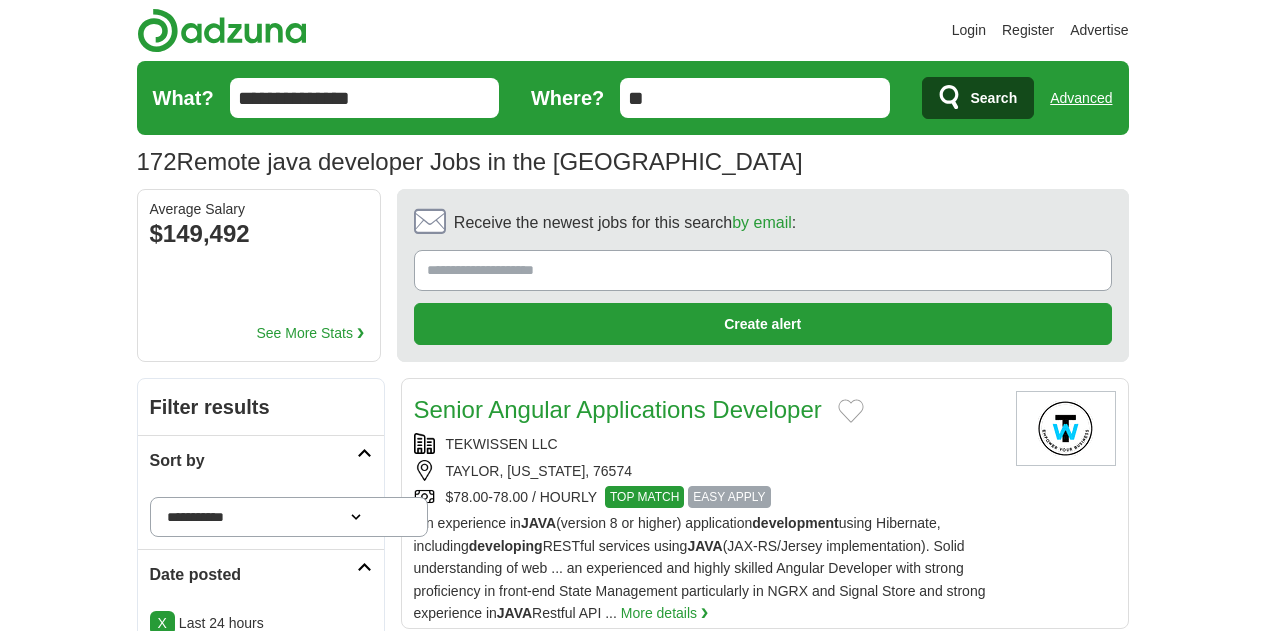 scroll, scrollTop: 0, scrollLeft: 0, axis: both 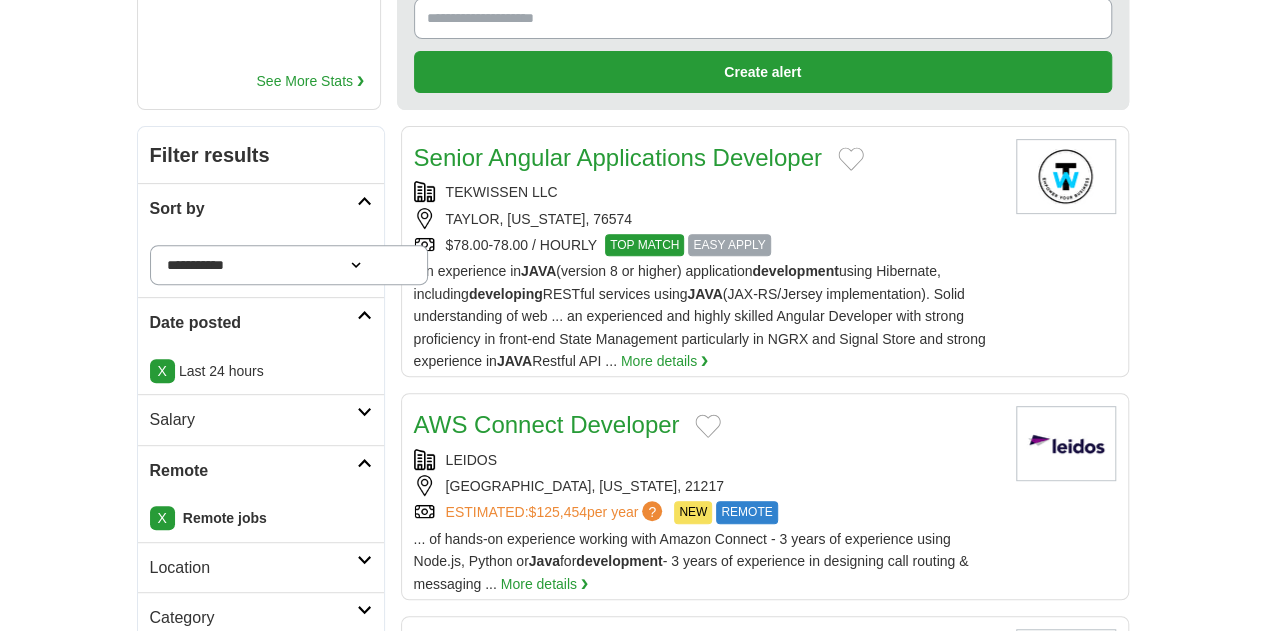 click on "X" at bounding box center [162, 518] 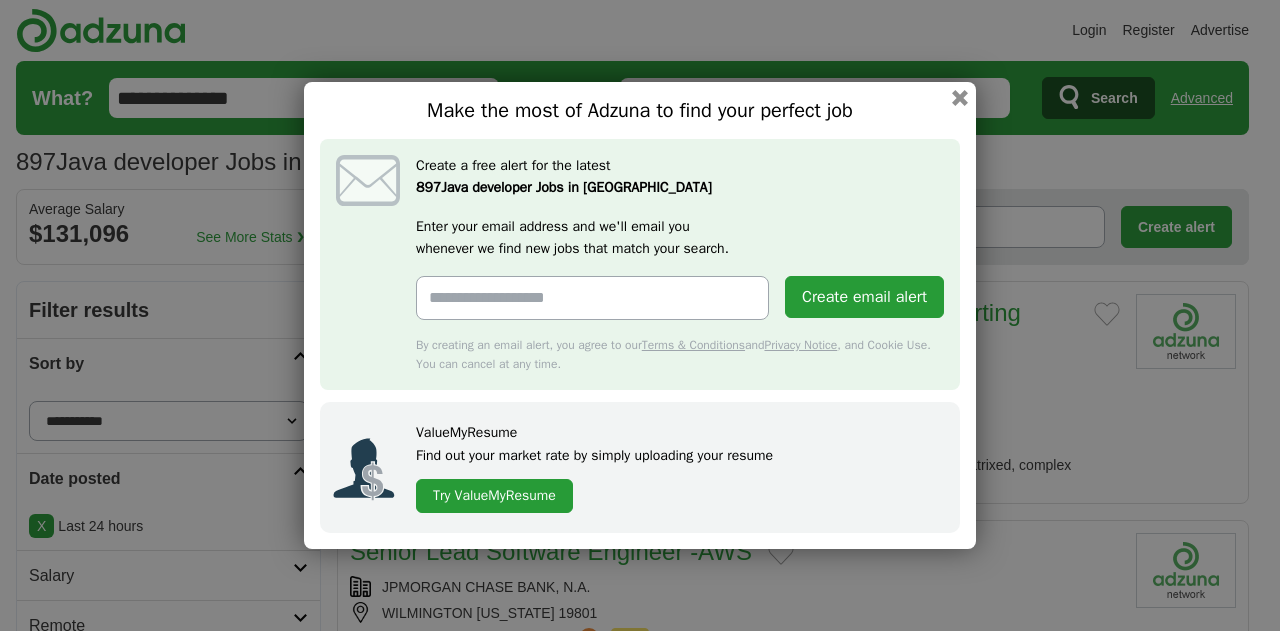 scroll, scrollTop: 0, scrollLeft: 0, axis: both 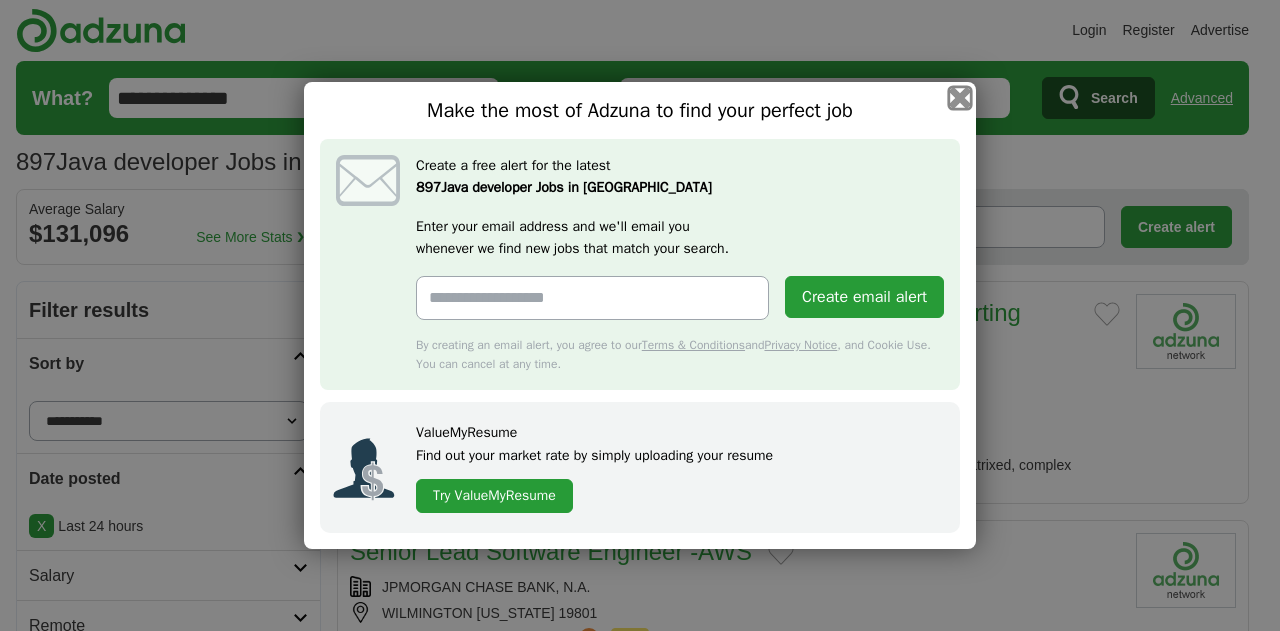 click at bounding box center (960, 98) 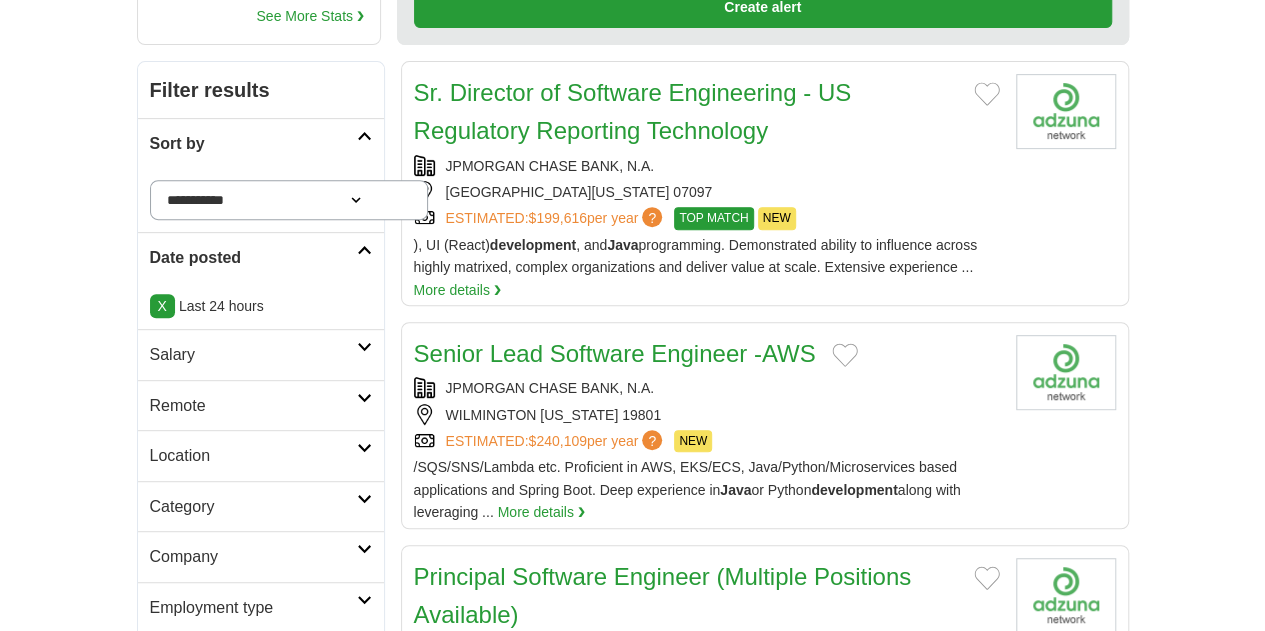 scroll, scrollTop: 330, scrollLeft: 0, axis: vertical 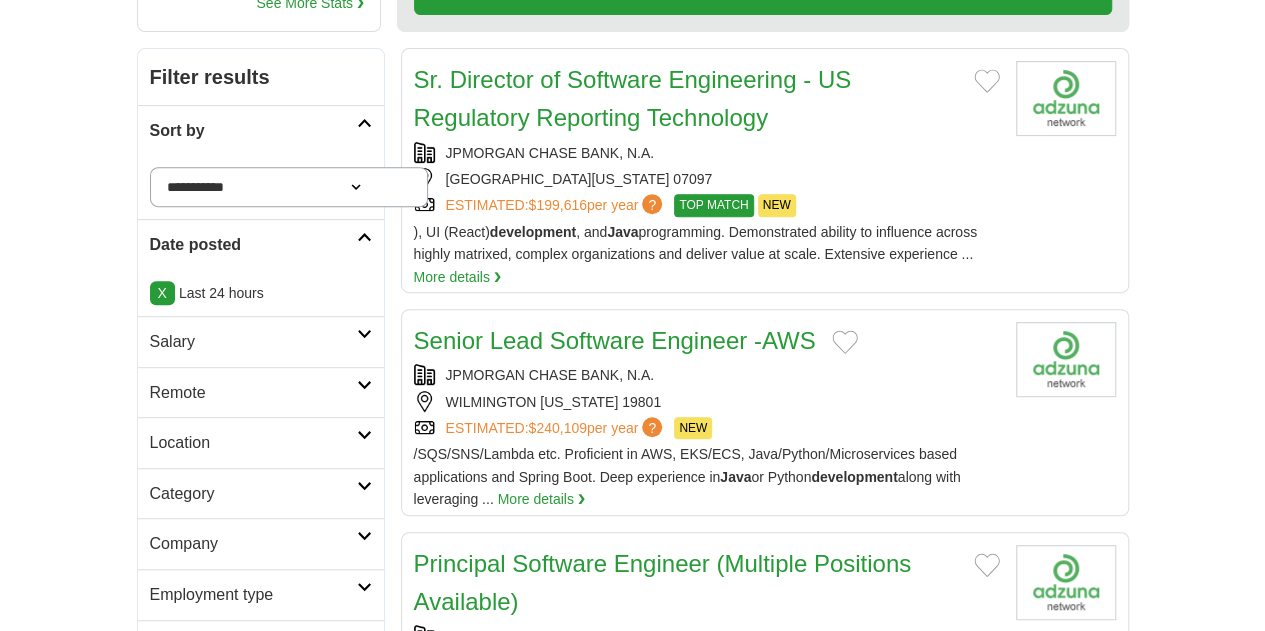 click on "Category" at bounding box center [261, 493] 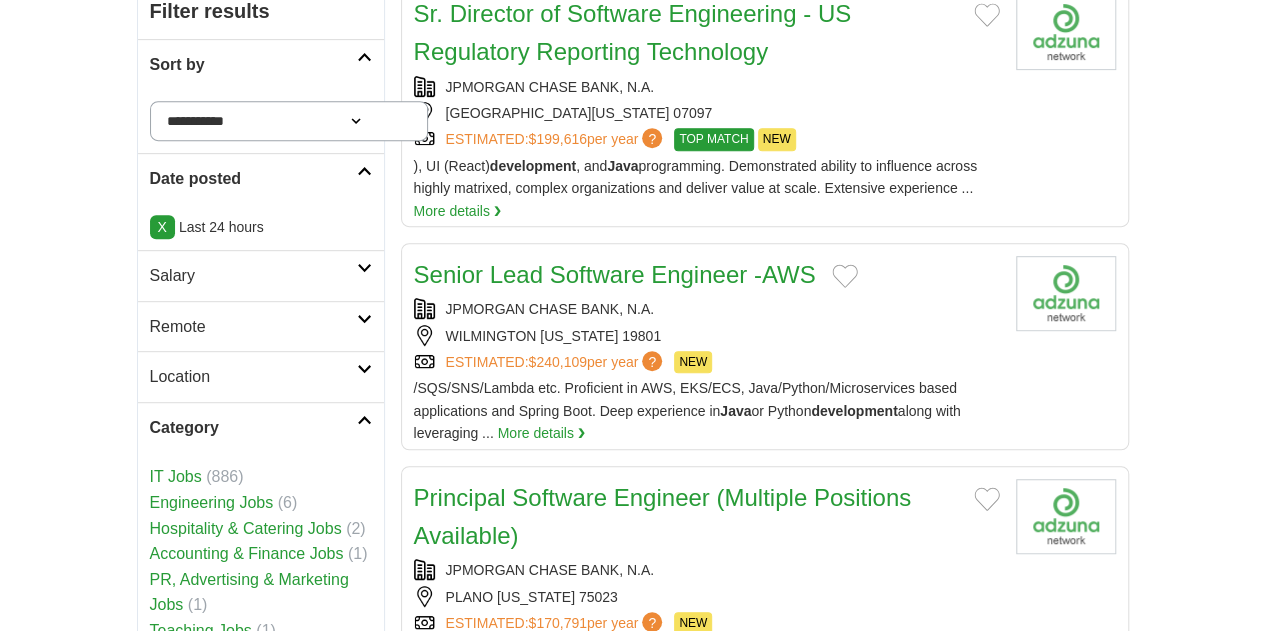 scroll, scrollTop: 399, scrollLeft: 0, axis: vertical 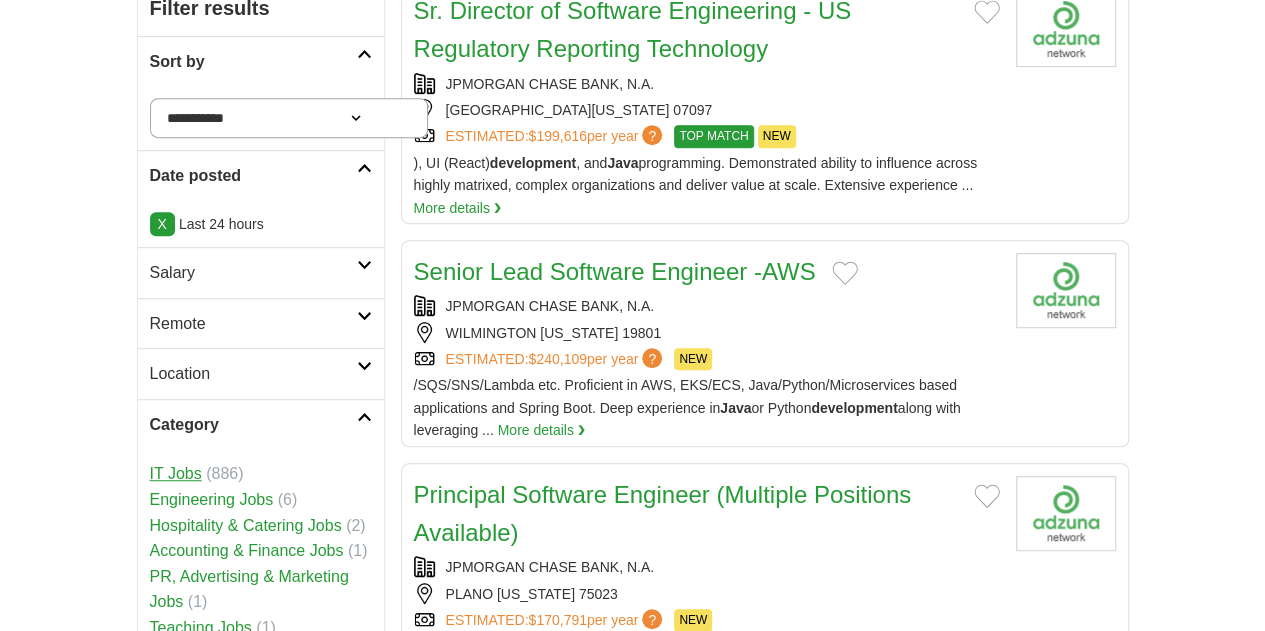 click on "IT Jobs" at bounding box center [176, 473] 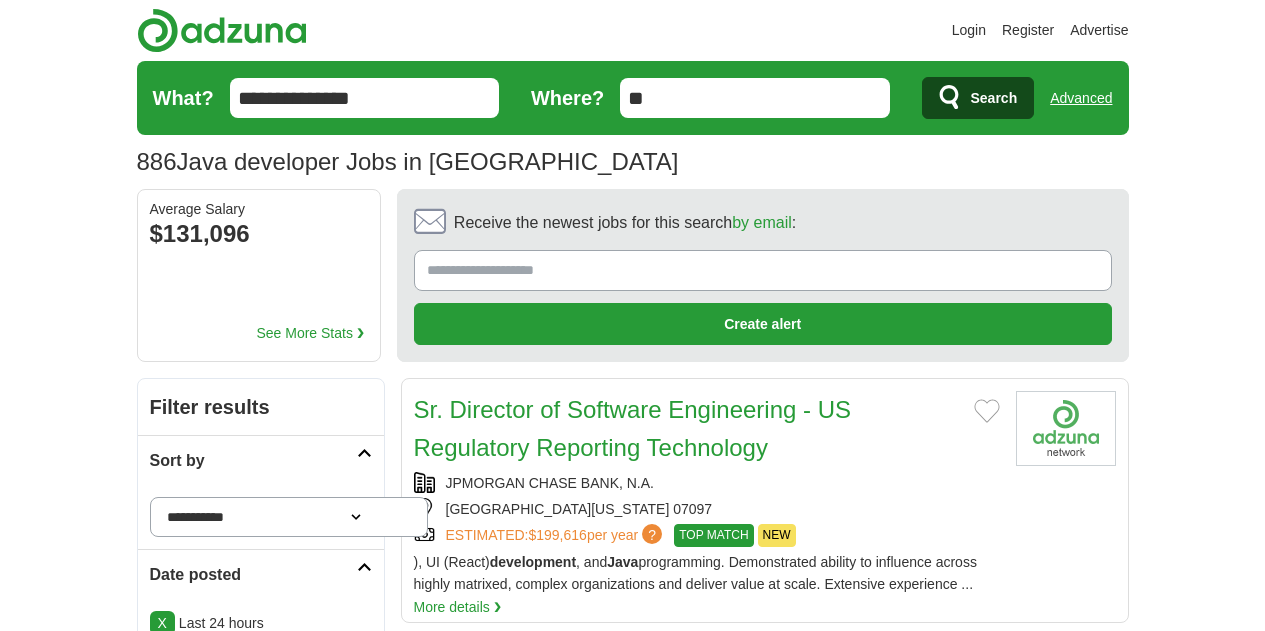 scroll, scrollTop: 0, scrollLeft: 0, axis: both 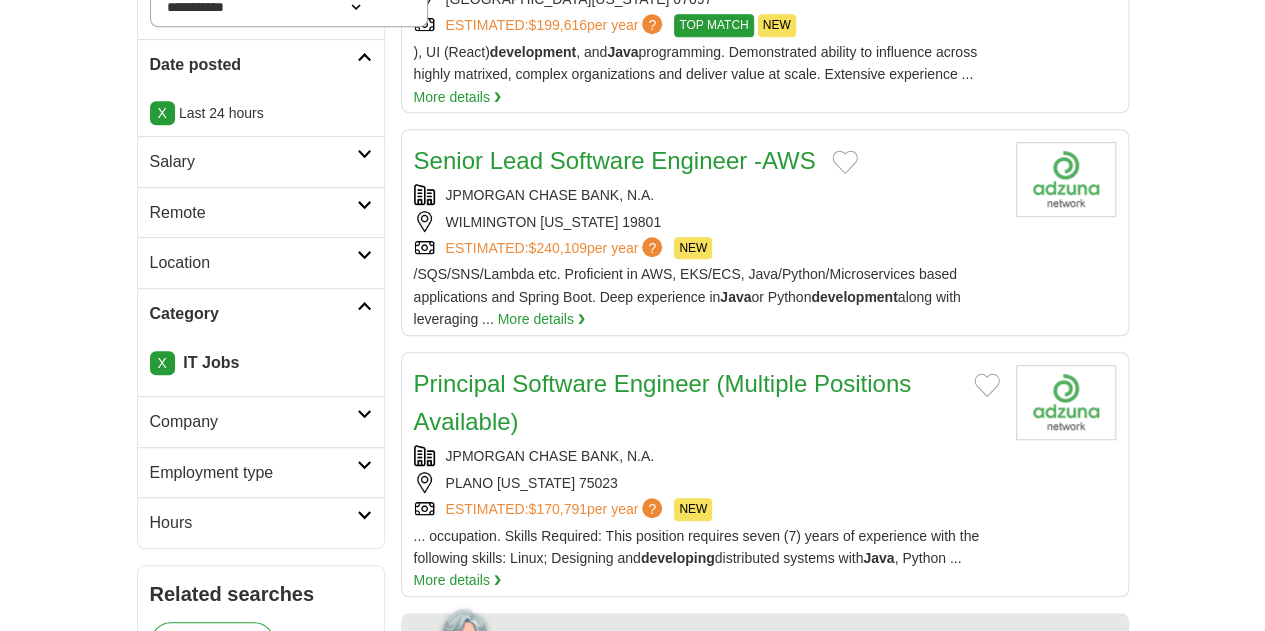 click on "Employment type" at bounding box center (253, 473) 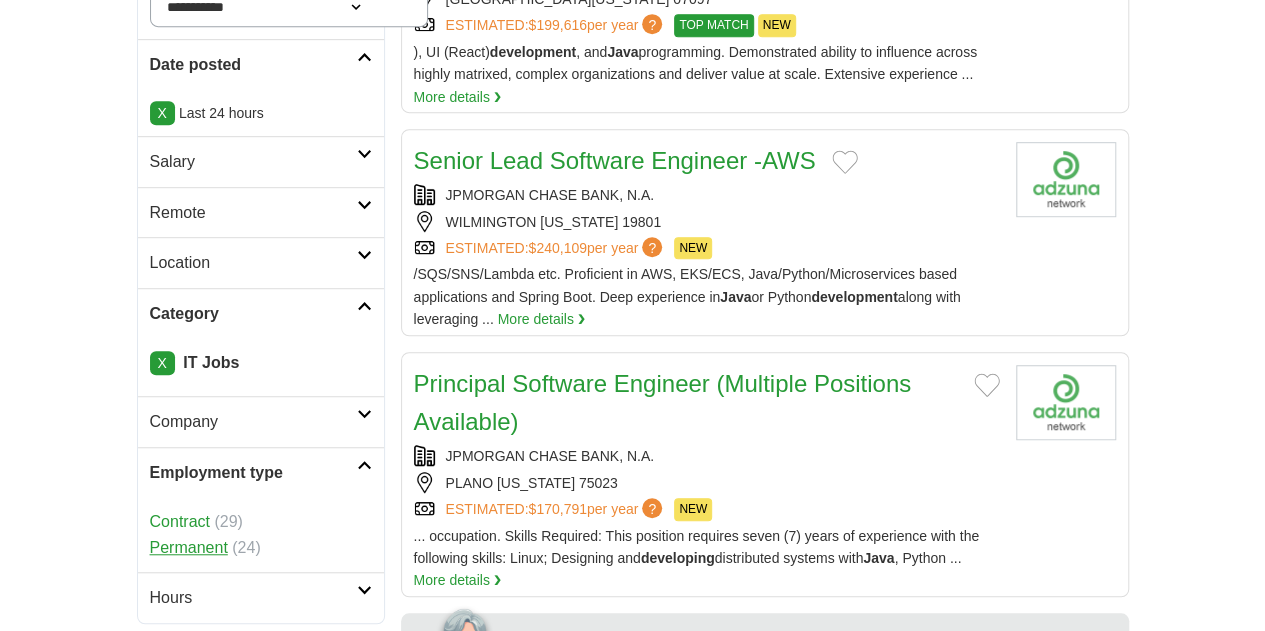 click on "Permanent" at bounding box center (189, 547) 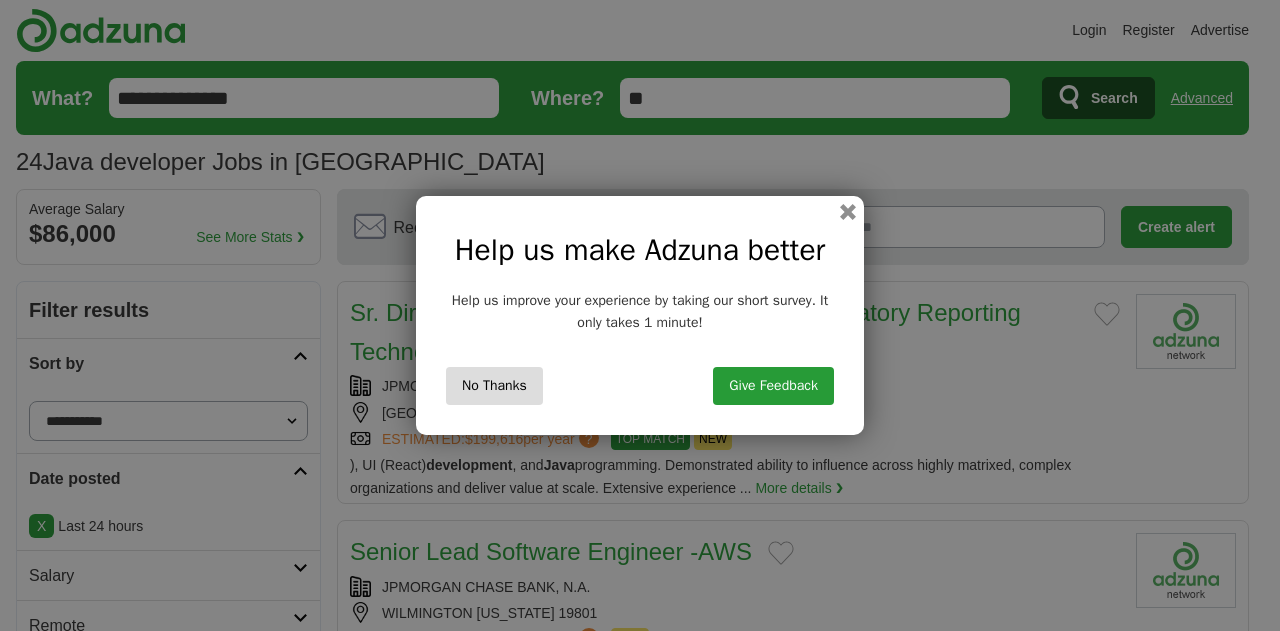 scroll, scrollTop: 0, scrollLeft: 0, axis: both 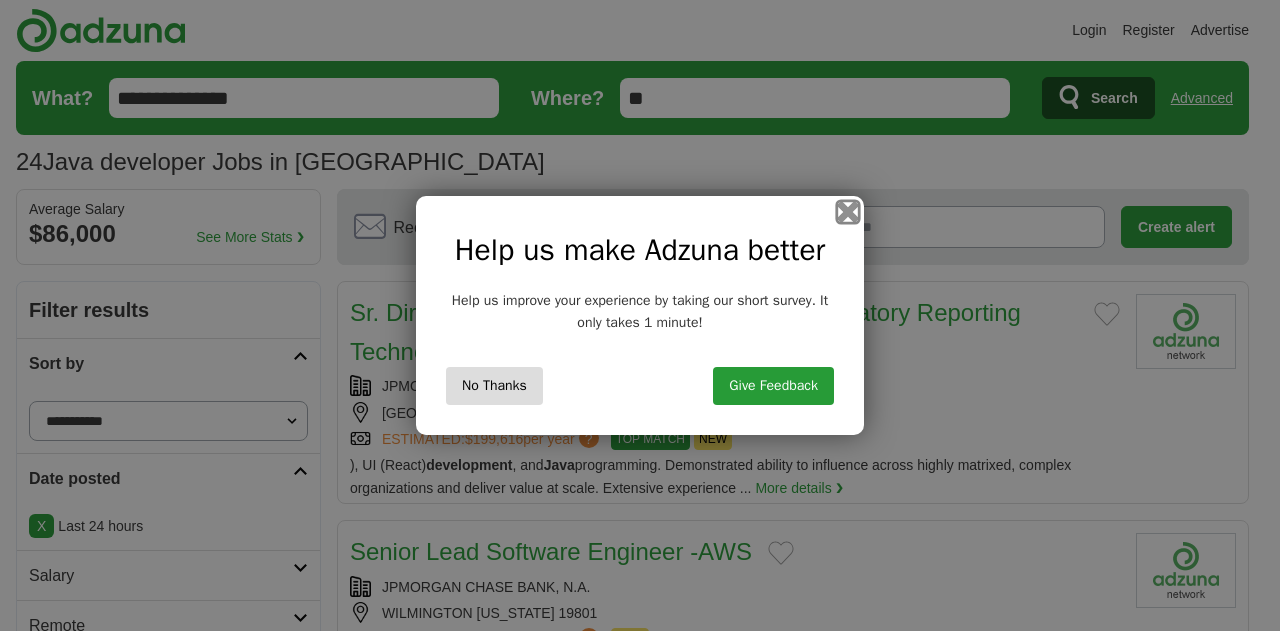 click at bounding box center (848, 212) 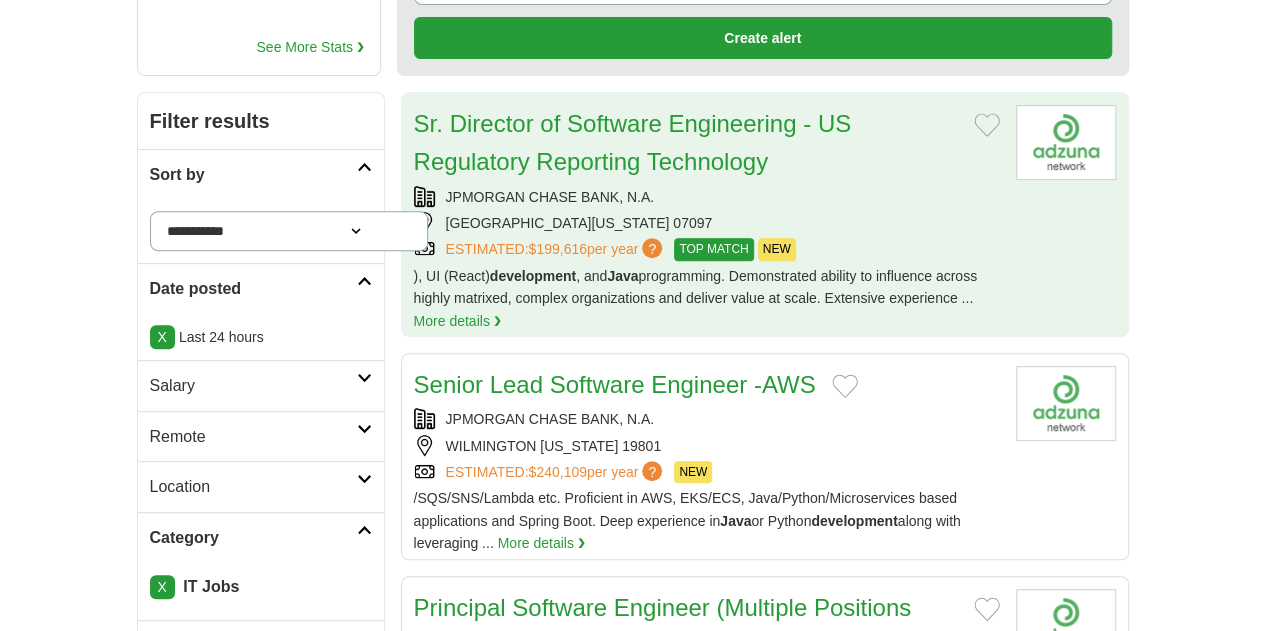 scroll, scrollTop: 305, scrollLeft: 0, axis: vertical 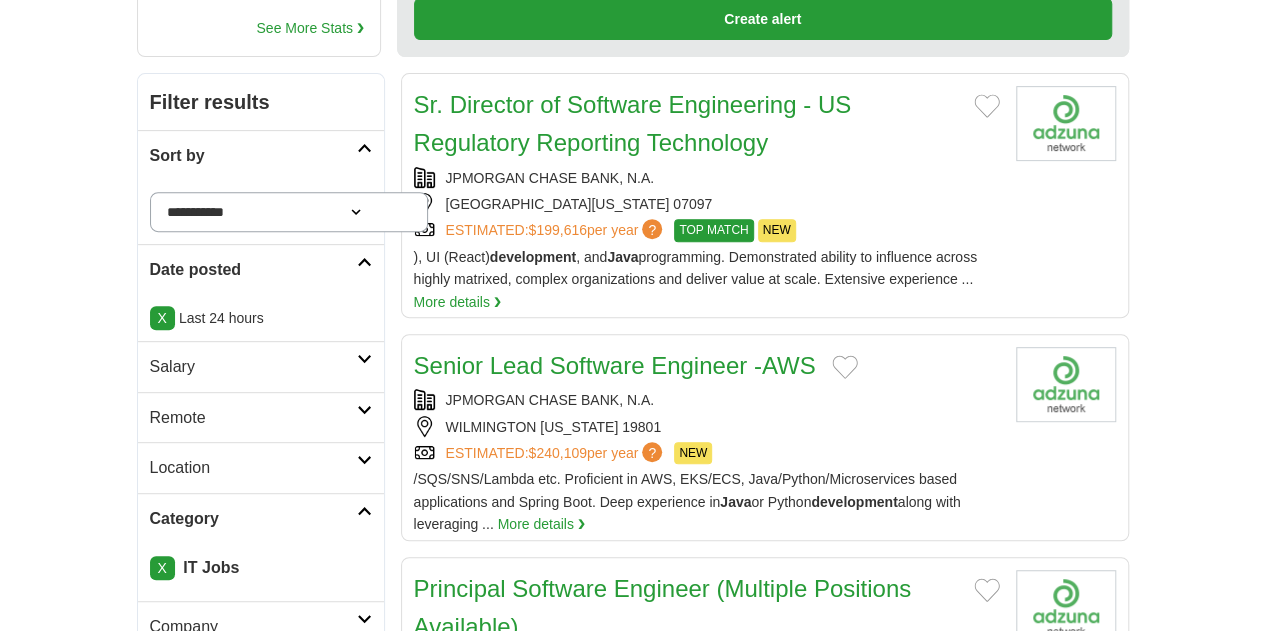 click at bounding box center [364, 359] 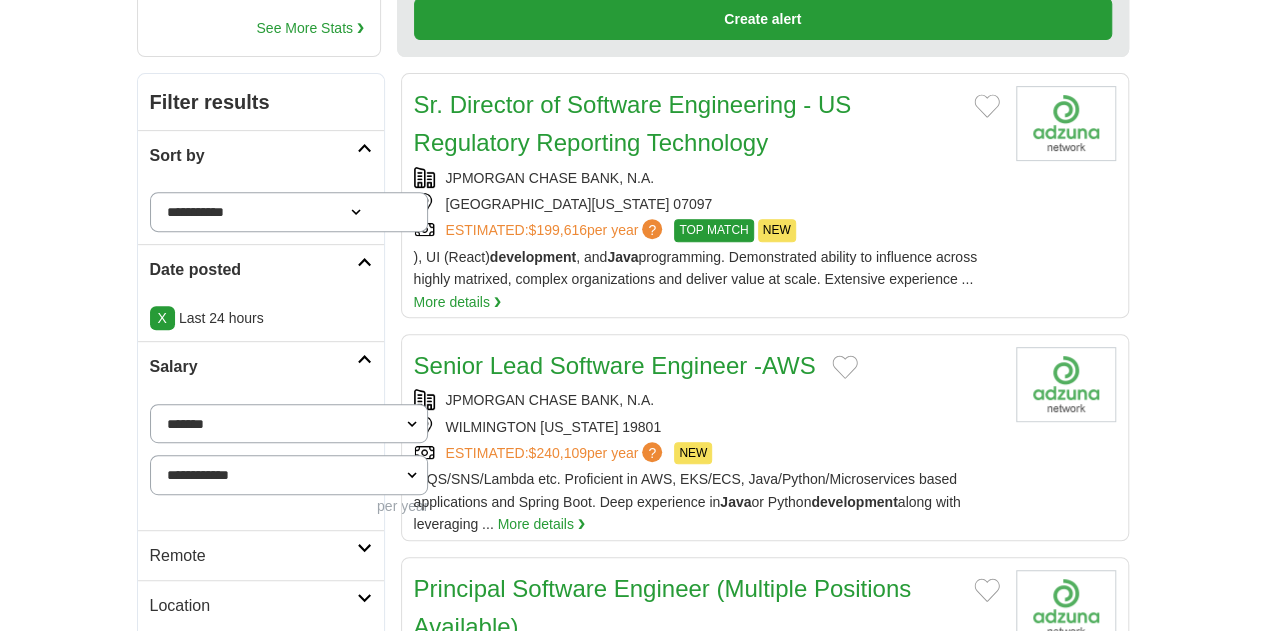 click on "**********" at bounding box center [289, 475] 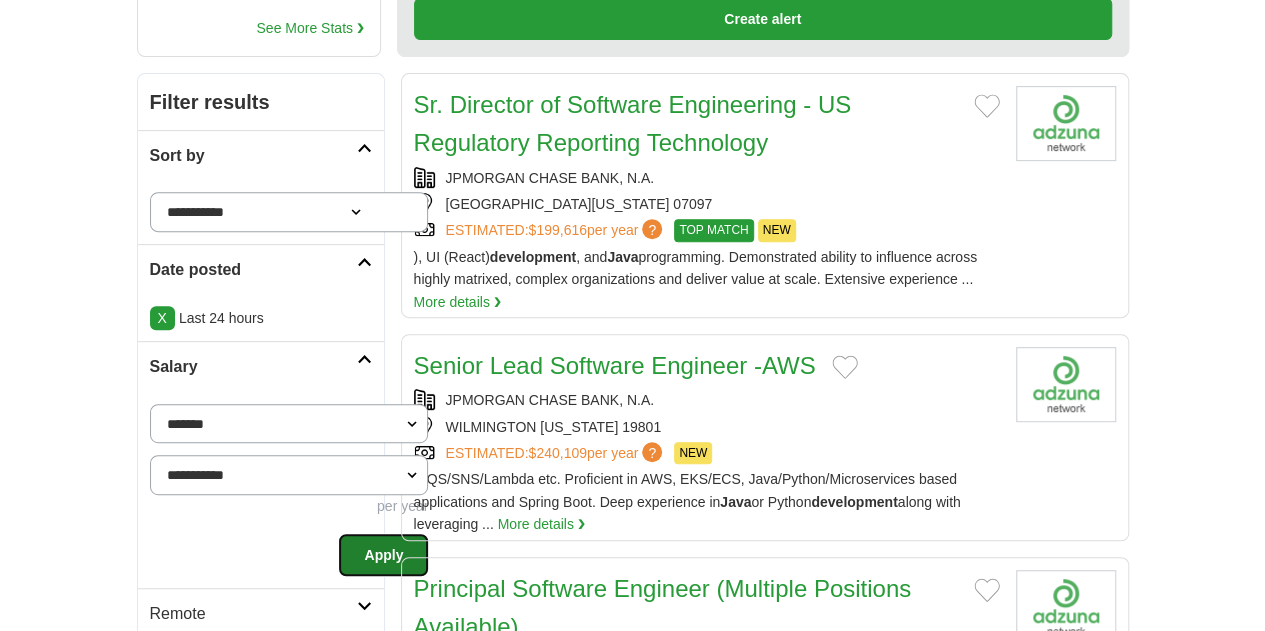 click on "Apply" at bounding box center (383, 555) 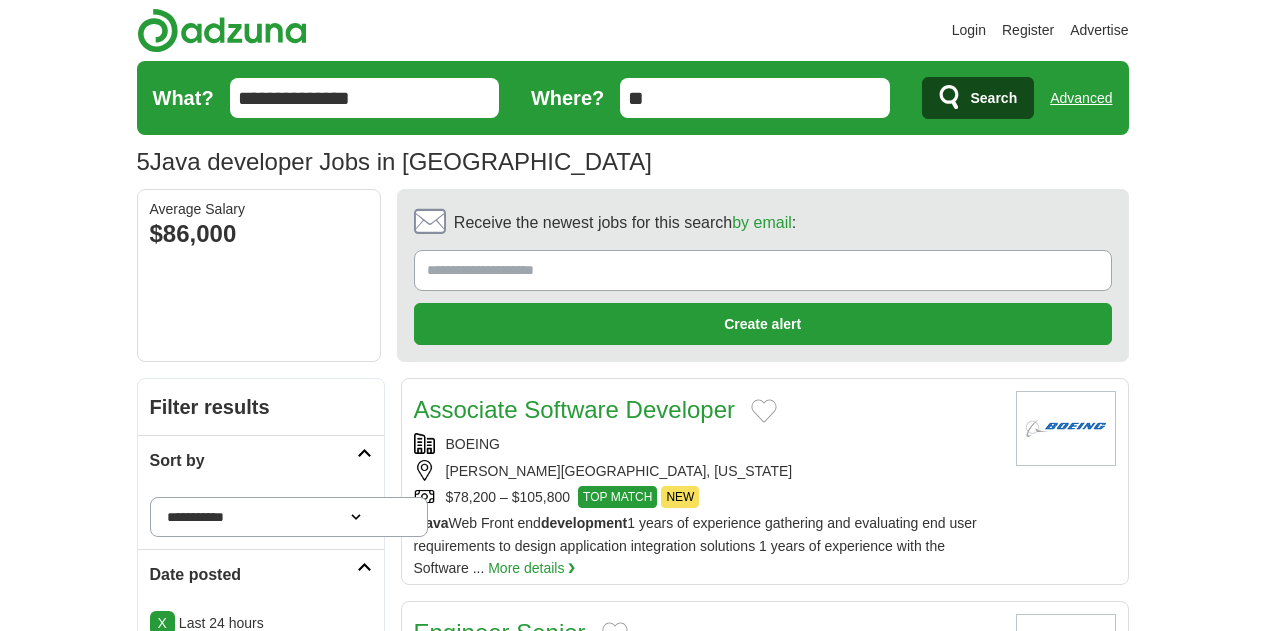 scroll, scrollTop: 0, scrollLeft: 0, axis: both 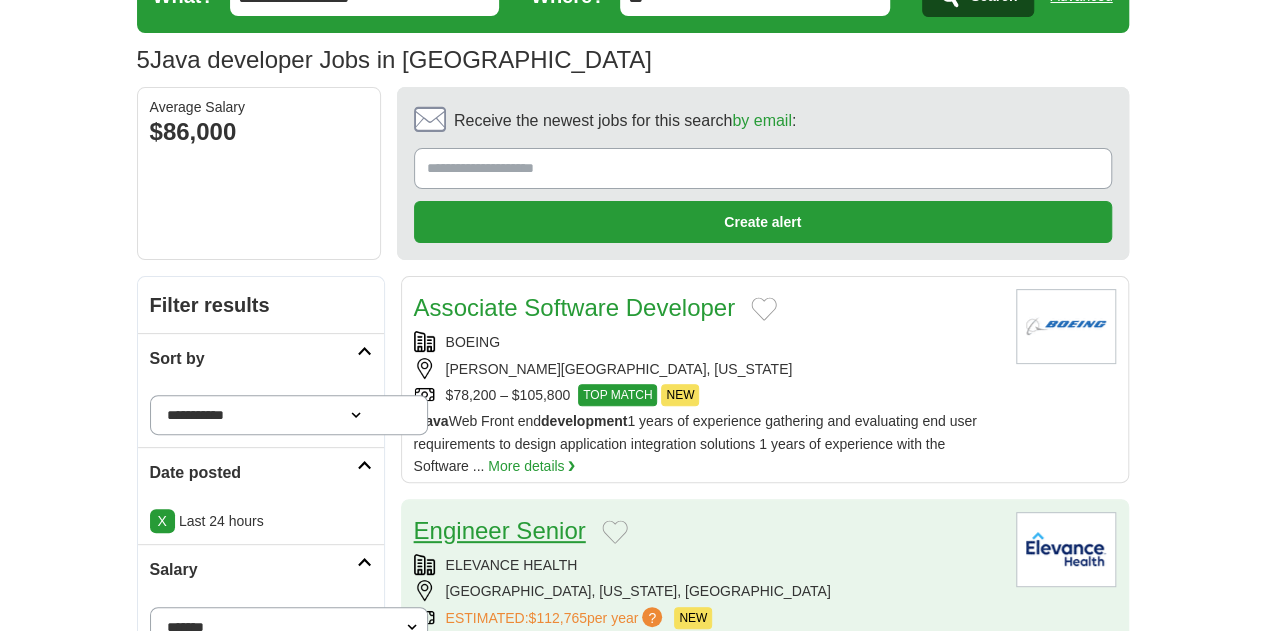 click on "Engineer Senior" at bounding box center [500, 530] 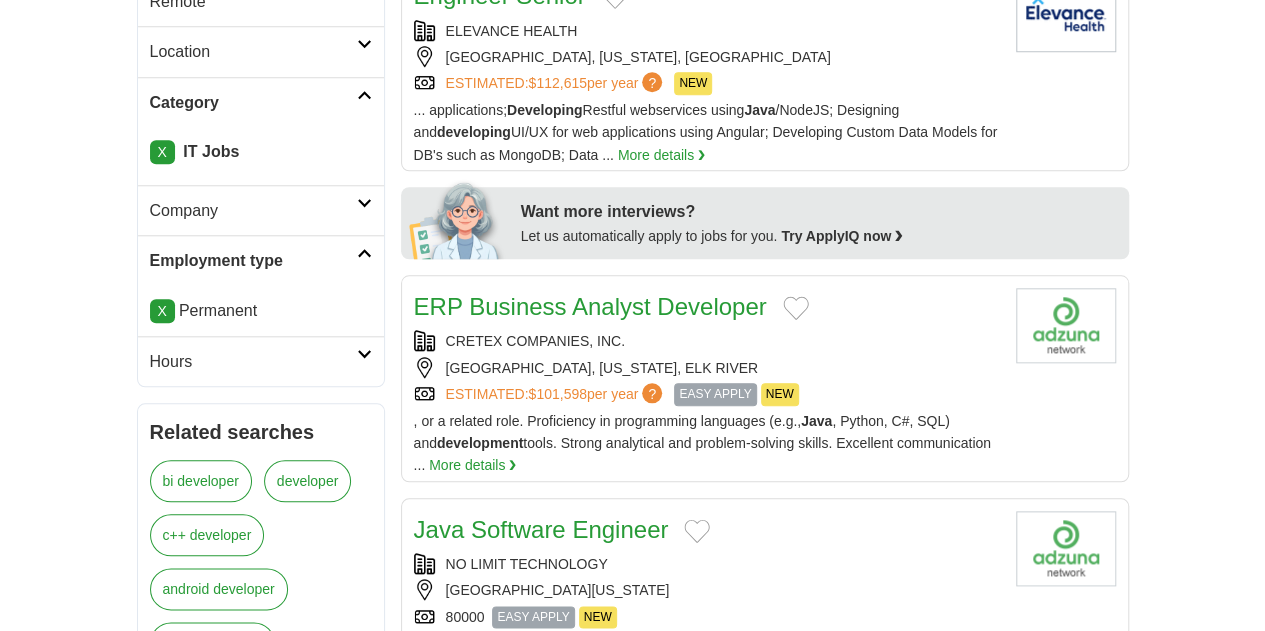 scroll, scrollTop: 860, scrollLeft: 0, axis: vertical 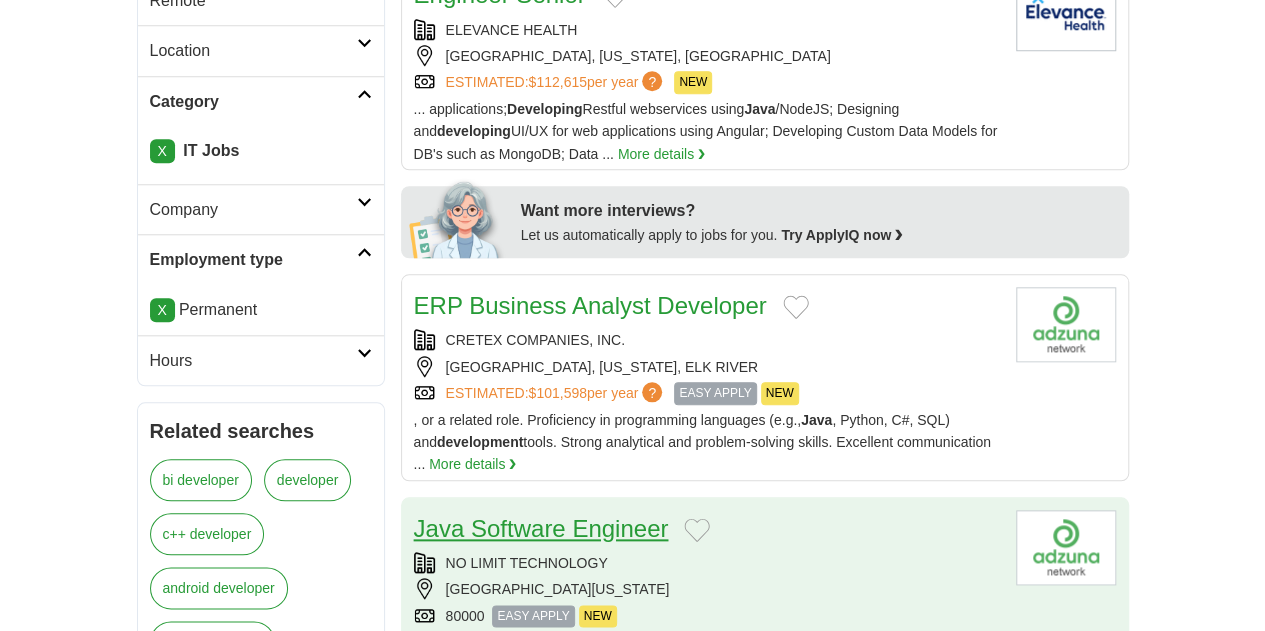 click on "Java Software Engineer" at bounding box center [541, 528] 